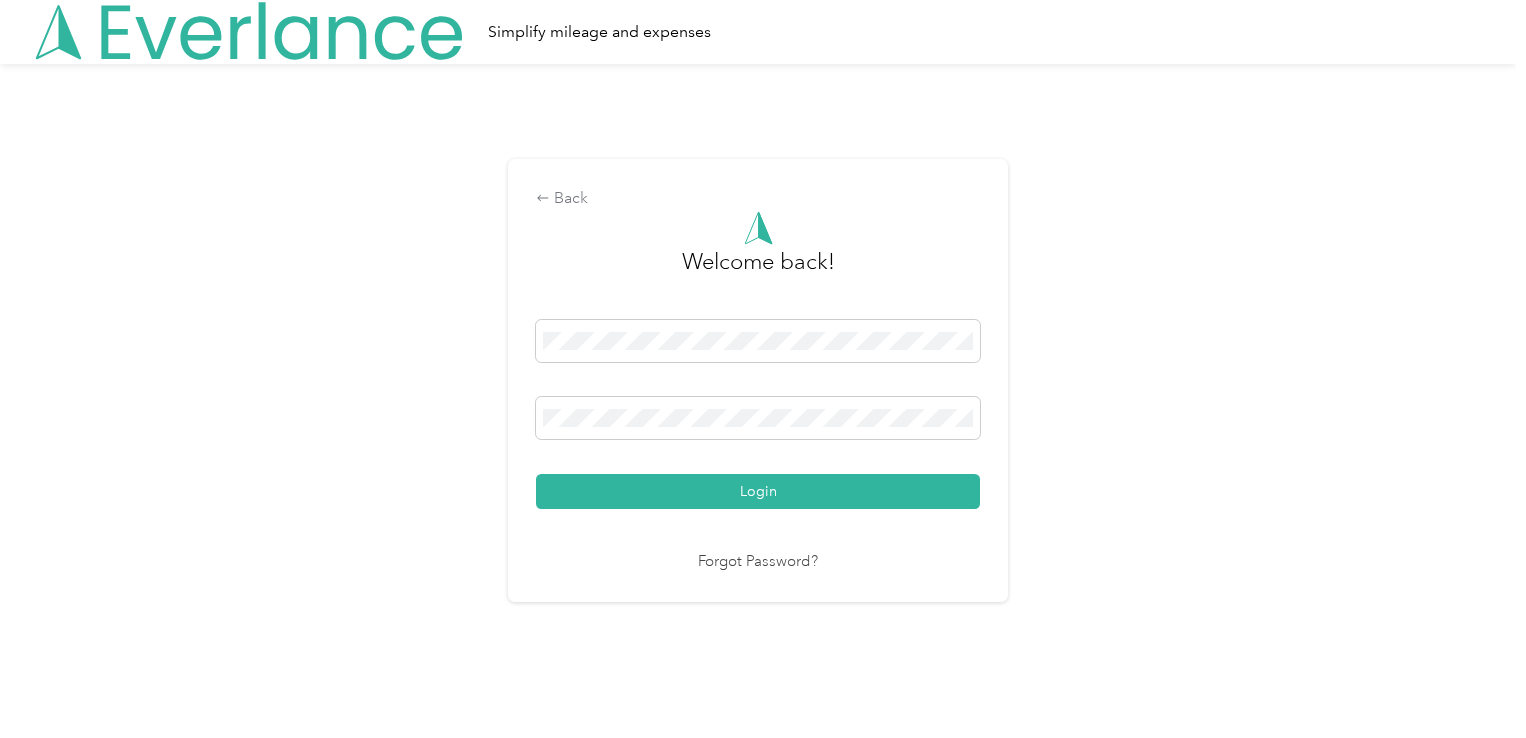 scroll, scrollTop: 0, scrollLeft: 0, axis: both 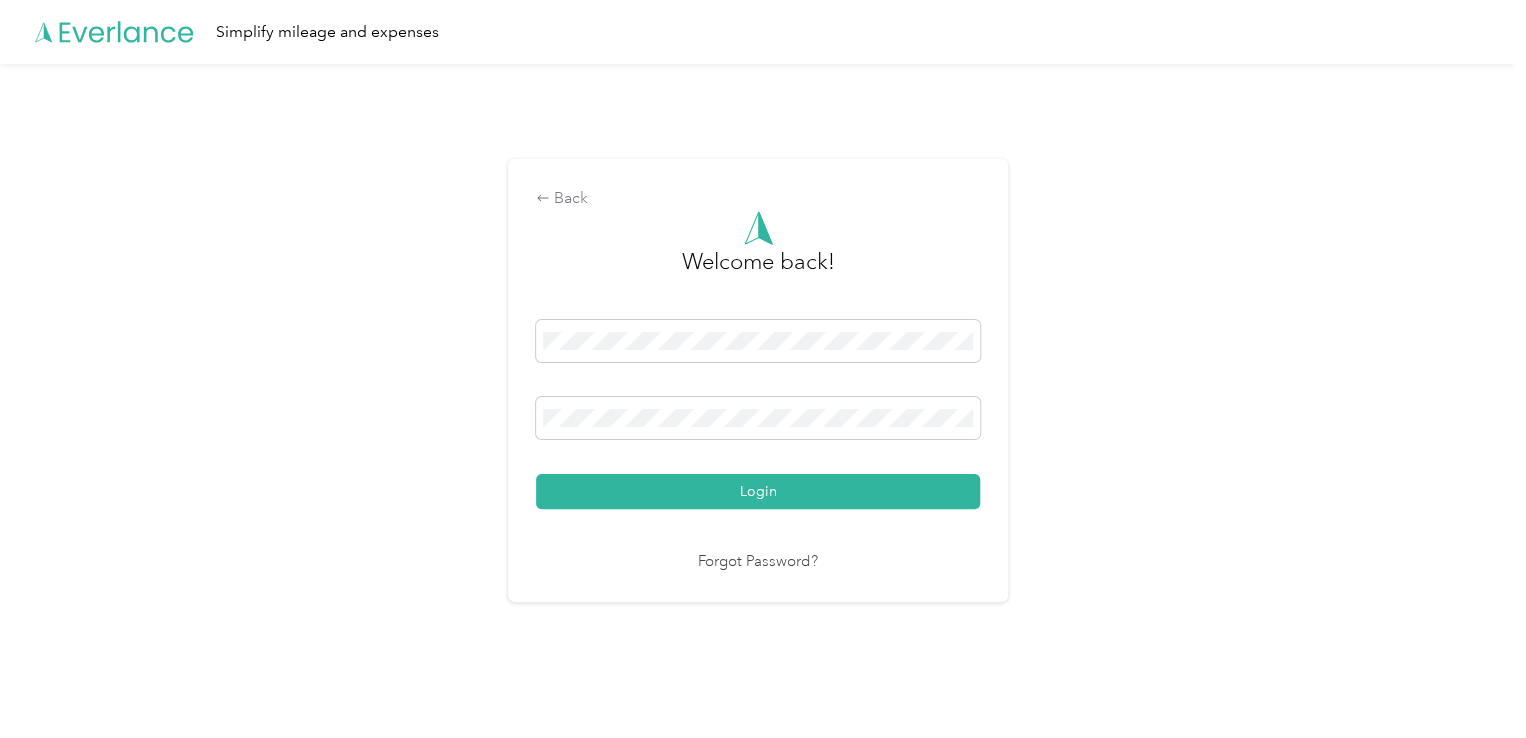 click on "Login" at bounding box center (758, 414) 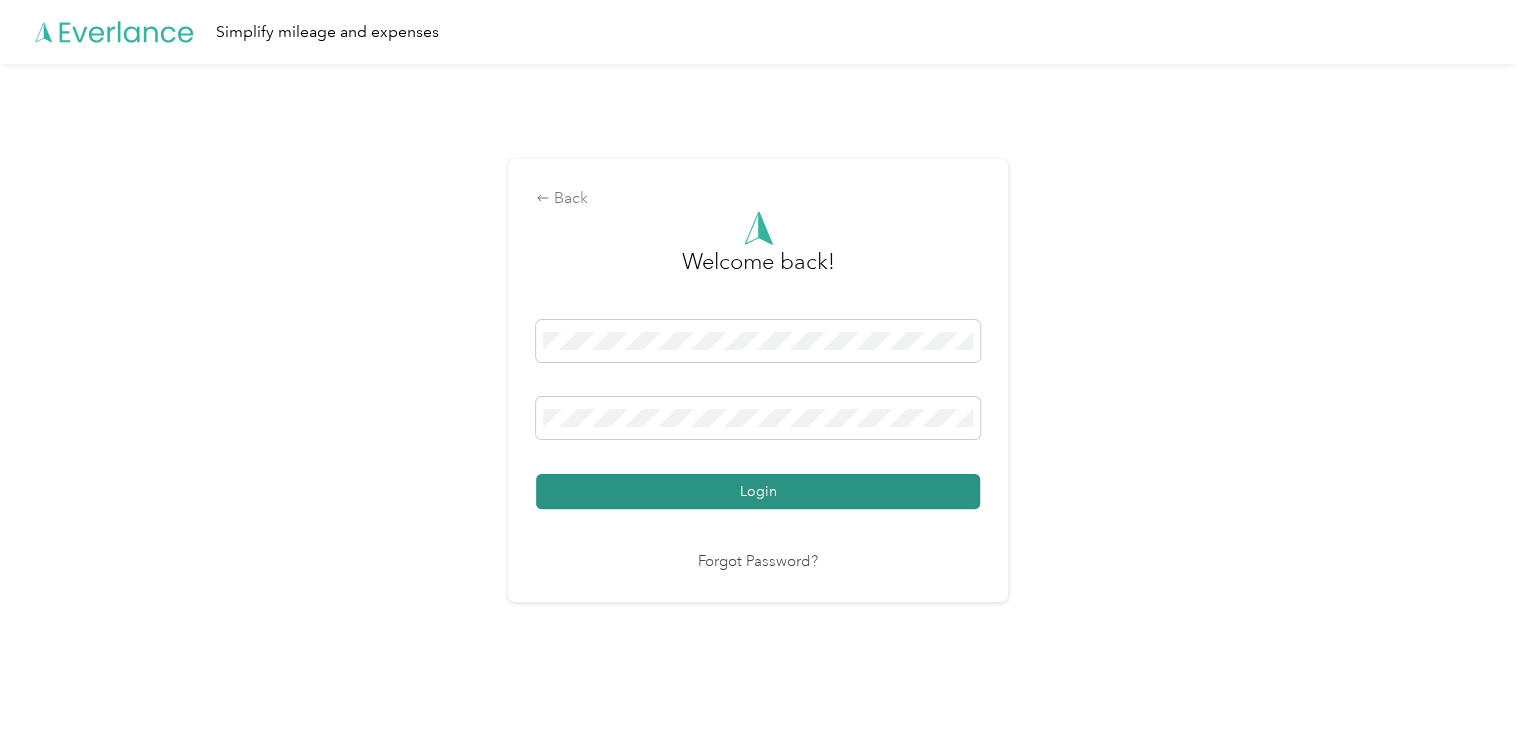 click on "Login" at bounding box center (758, 491) 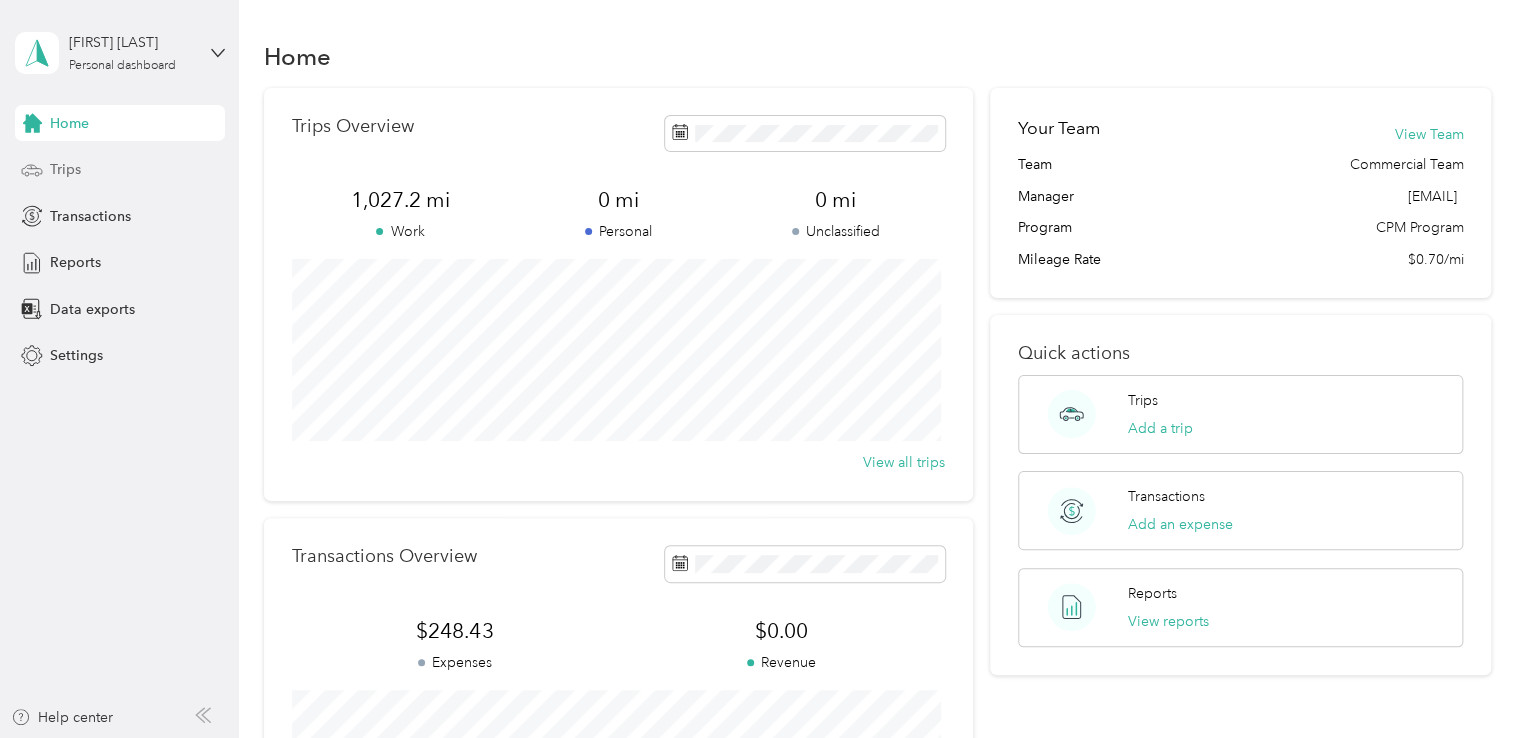 click on "Trips" at bounding box center [120, 170] 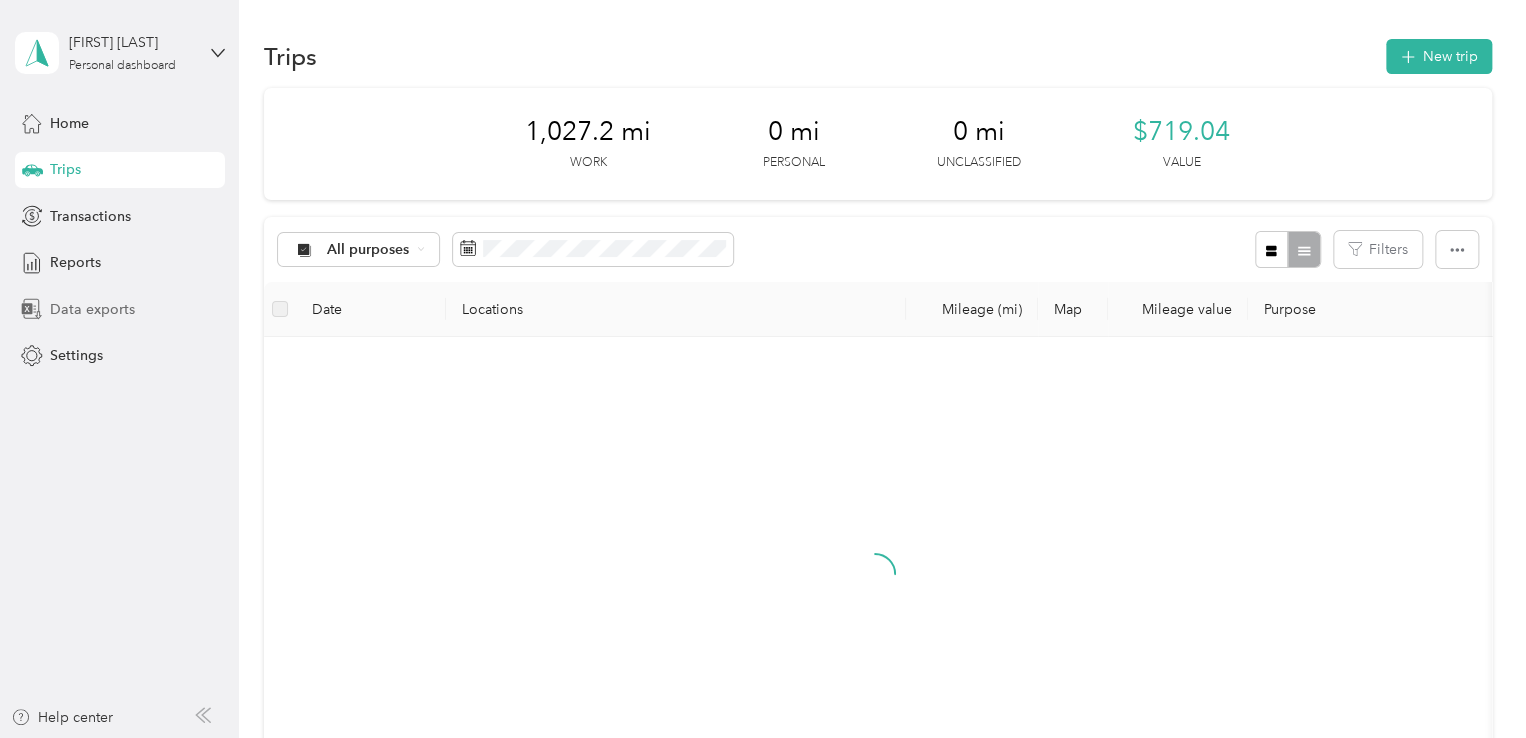 click on "Data exports" at bounding box center (92, 309) 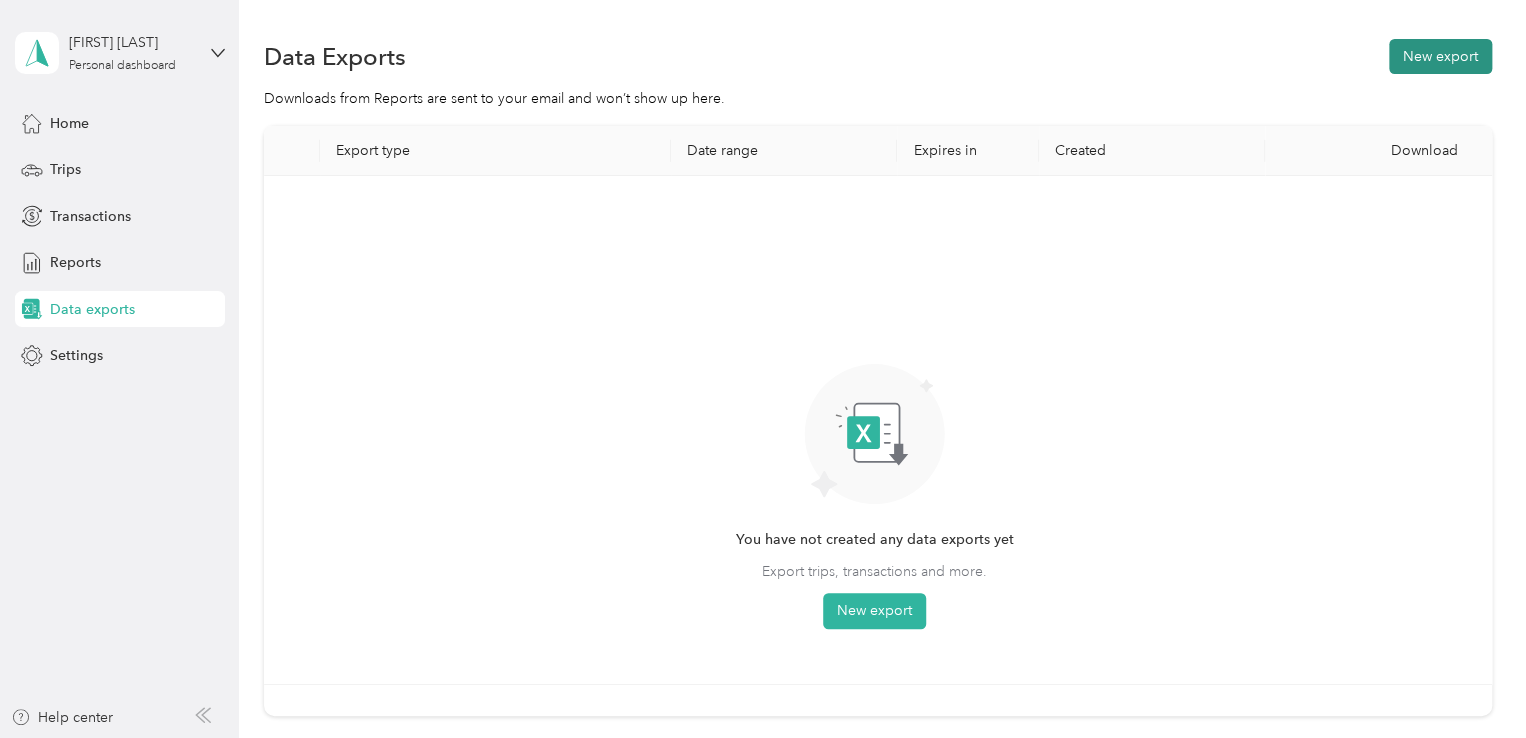 click on "New export" at bounding box center (1440, 56) 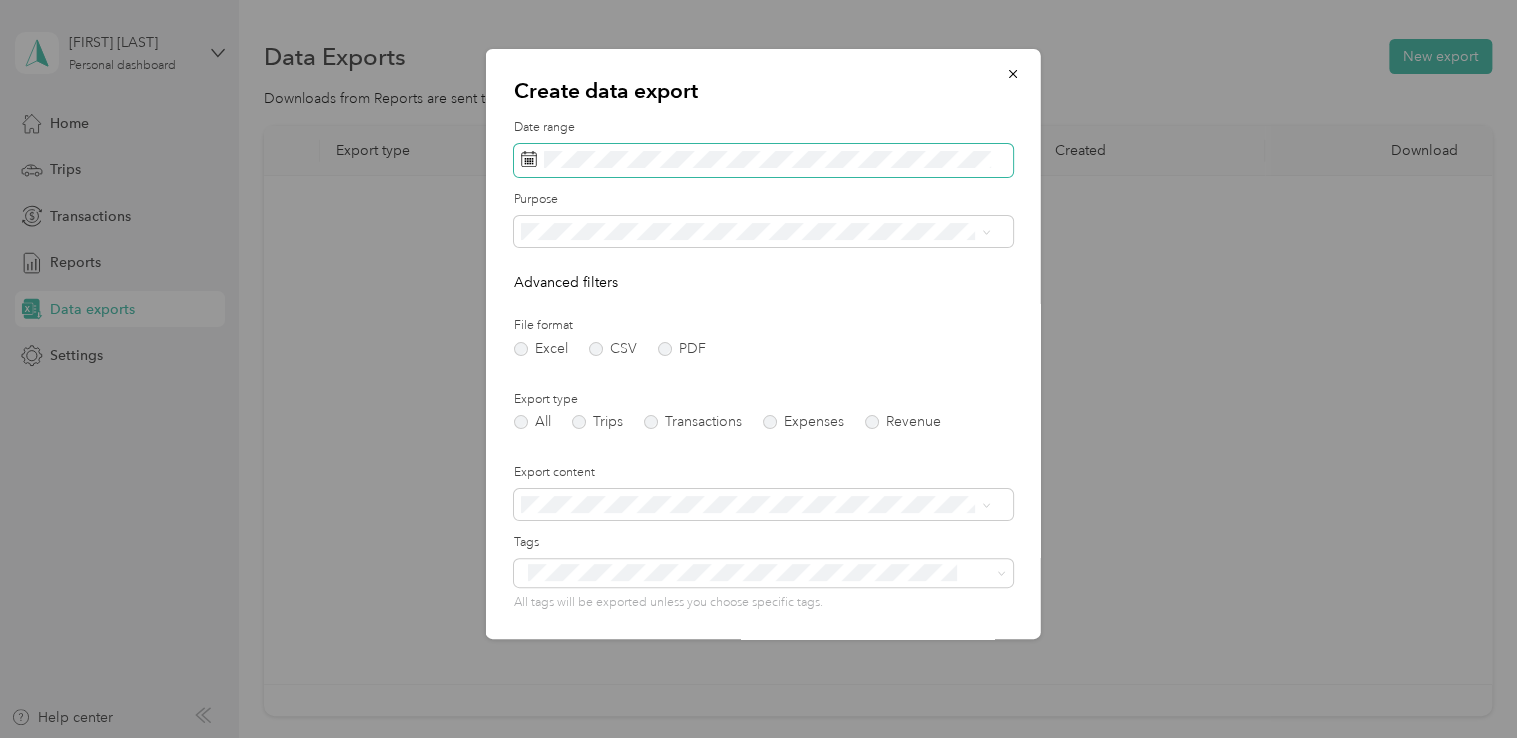 click at bounding box center (763, 161) 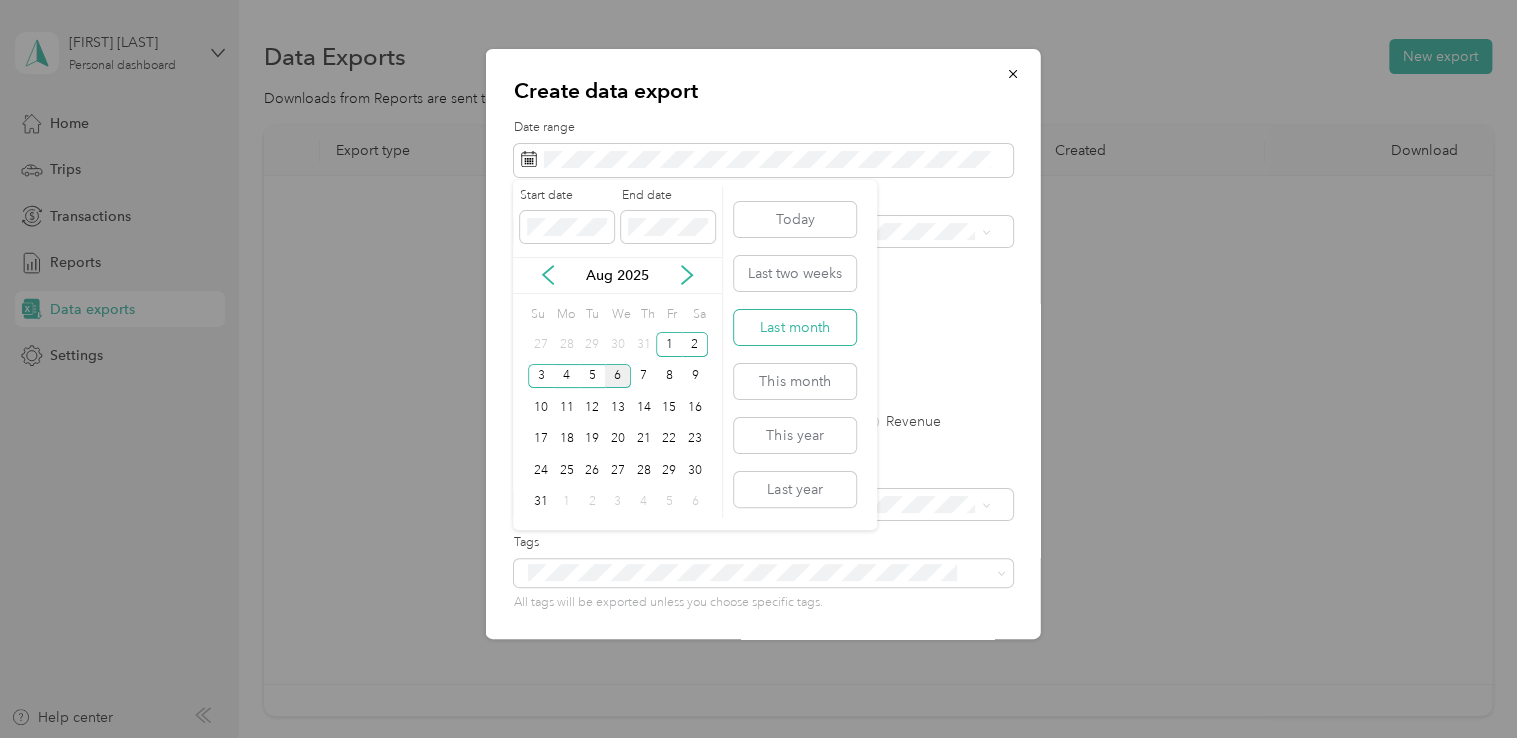 click on "Last month" at bounding box center [795, 327] 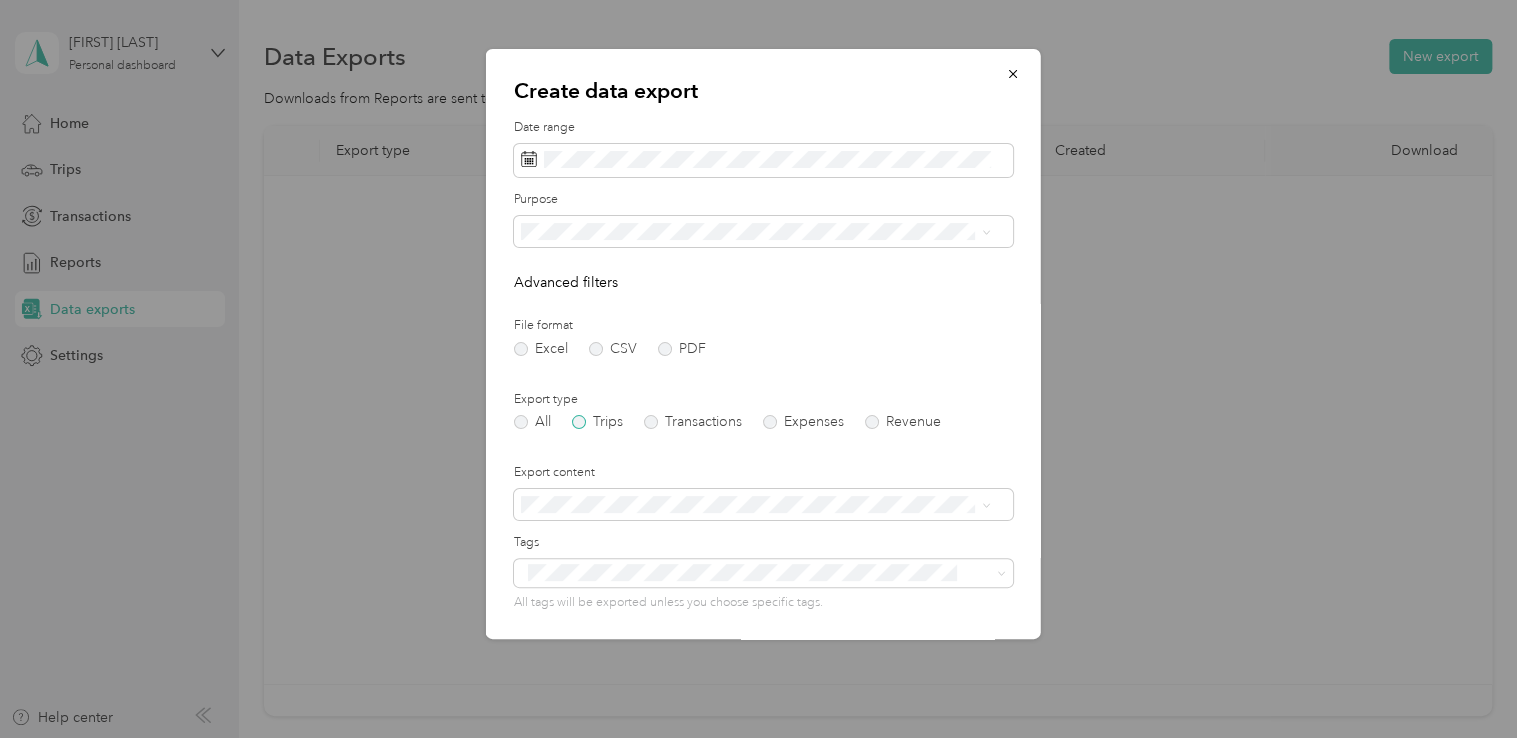 click on "Trips" at bounding box center (597, 422) 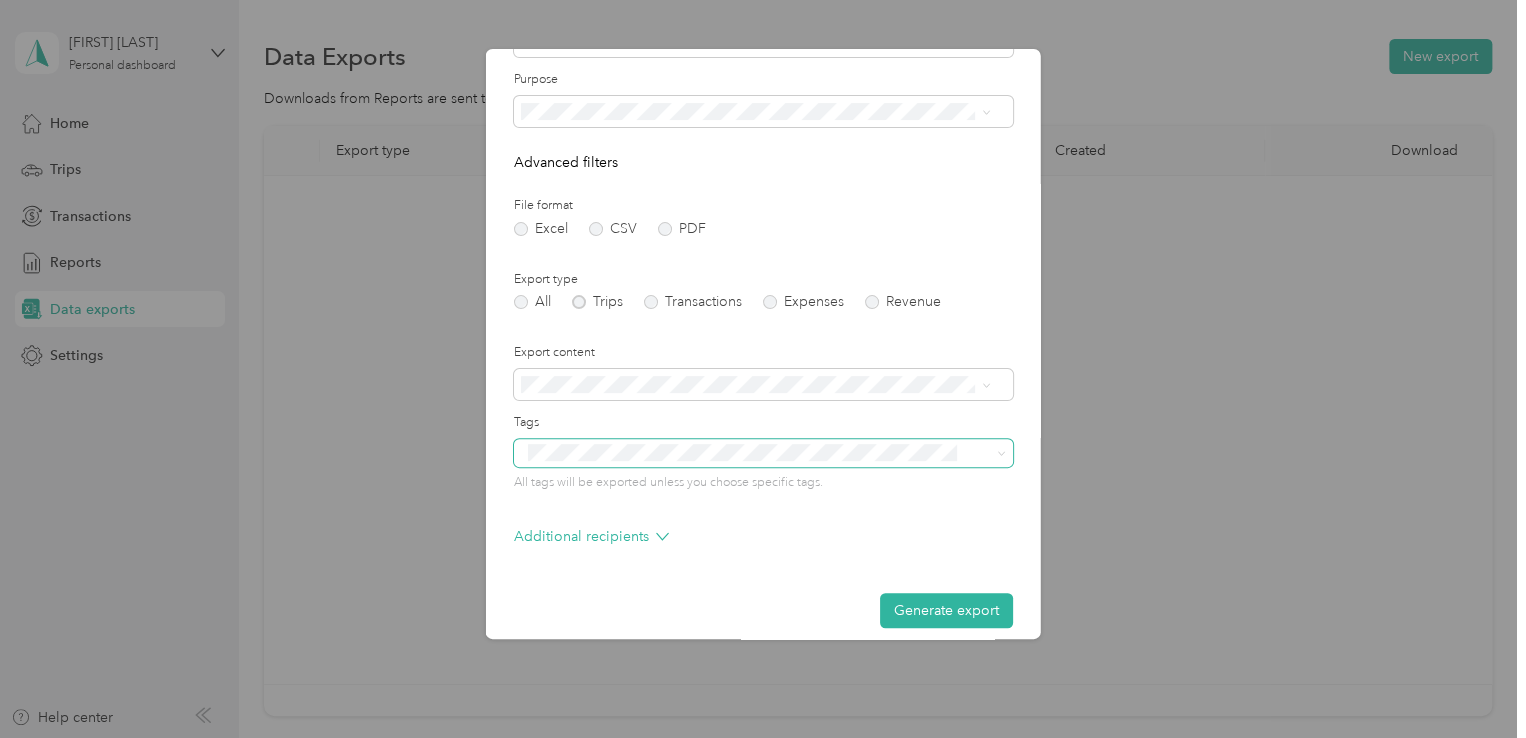 scroll, scrollTop: 136, scrollLeft: 0, axis: vertical 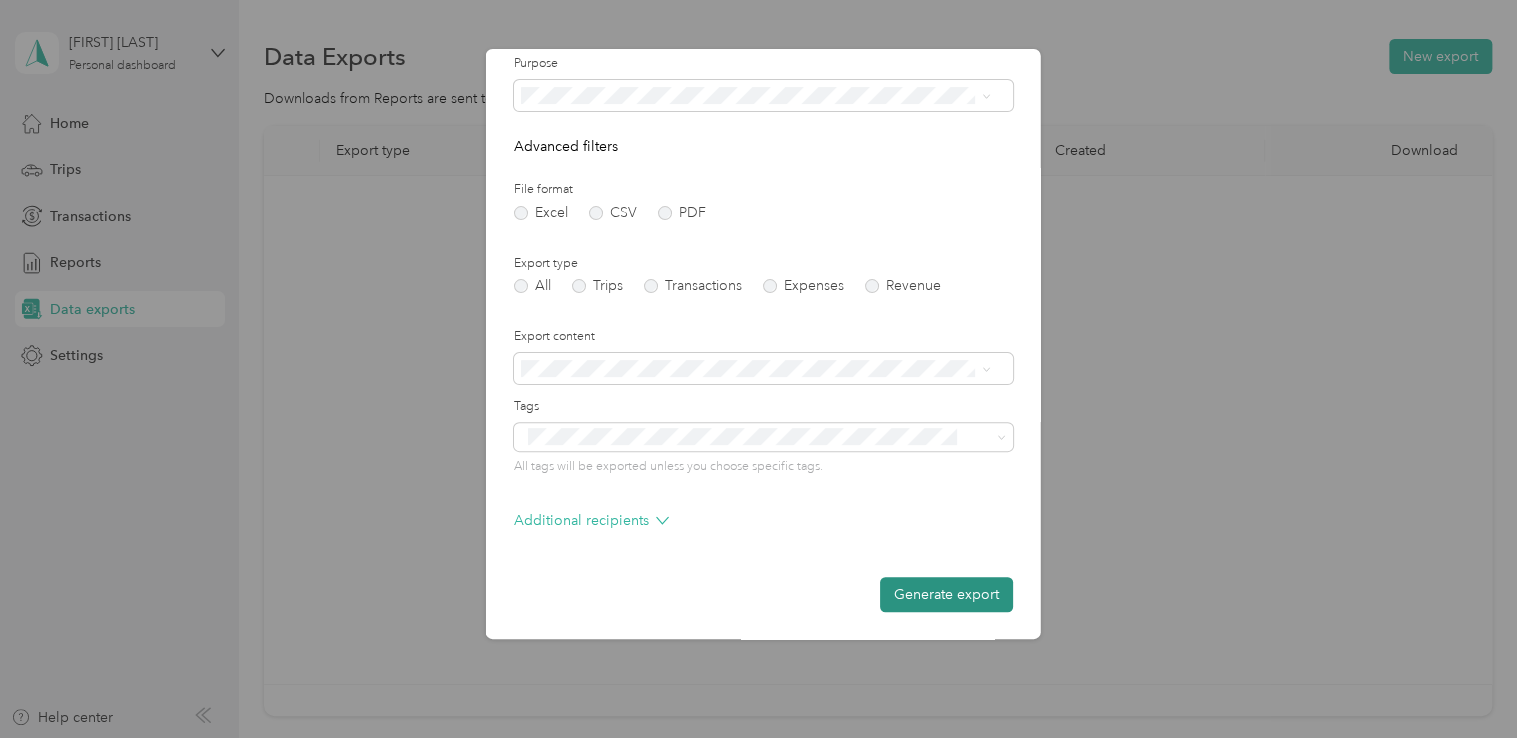 click on "Generate export" at bounding box center [946, 594] 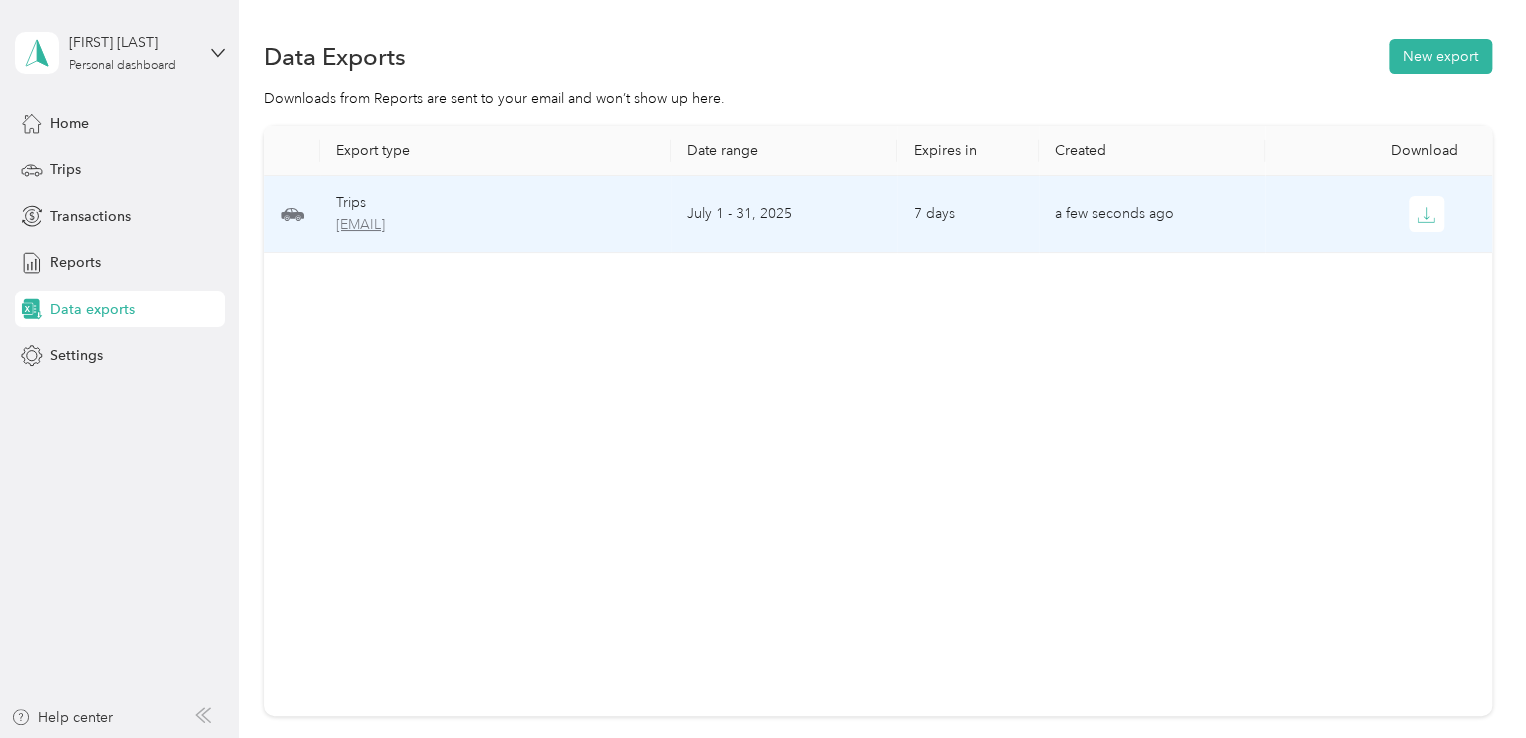 click on "[EMAIL]" at bounding box center (495, 225) 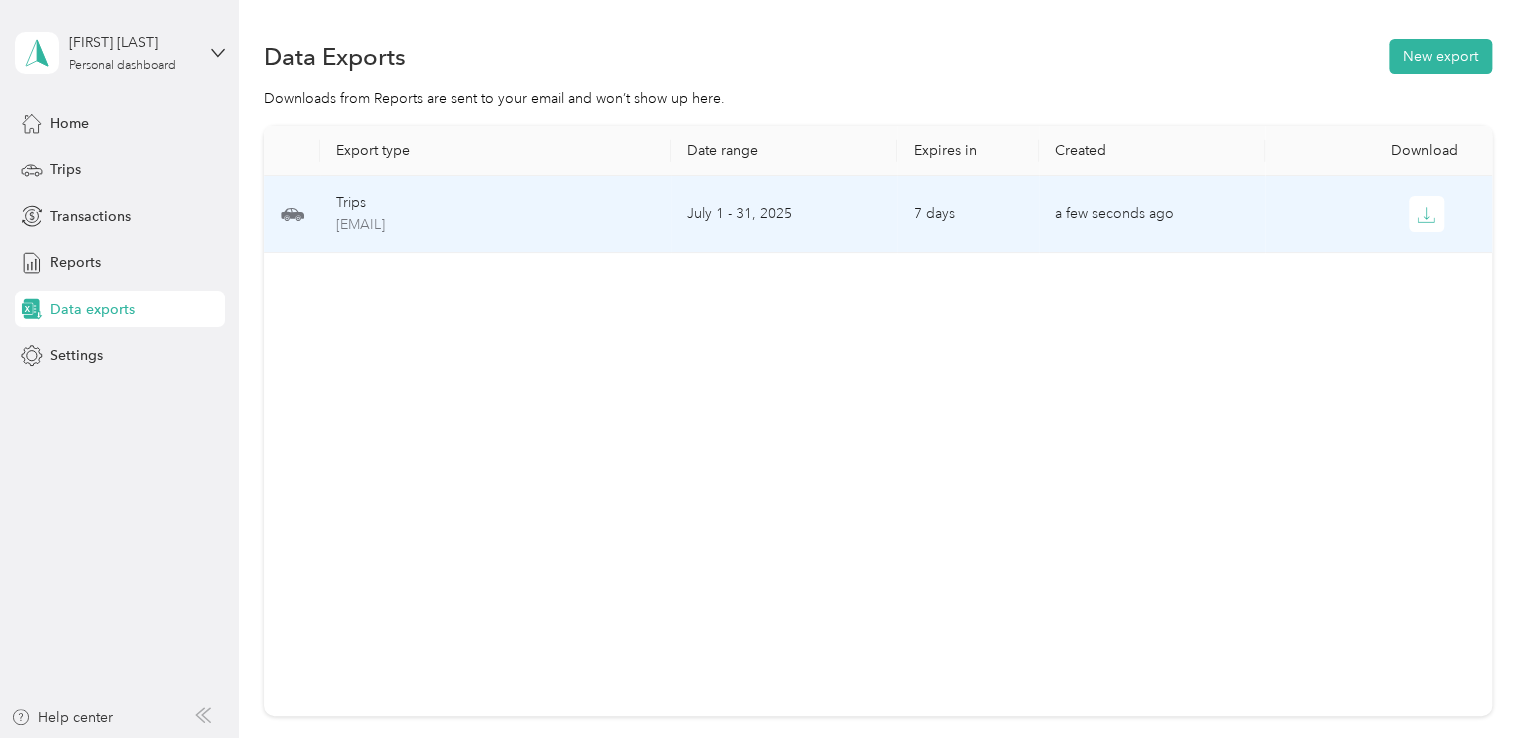 click at bounding box center [1378, 214] 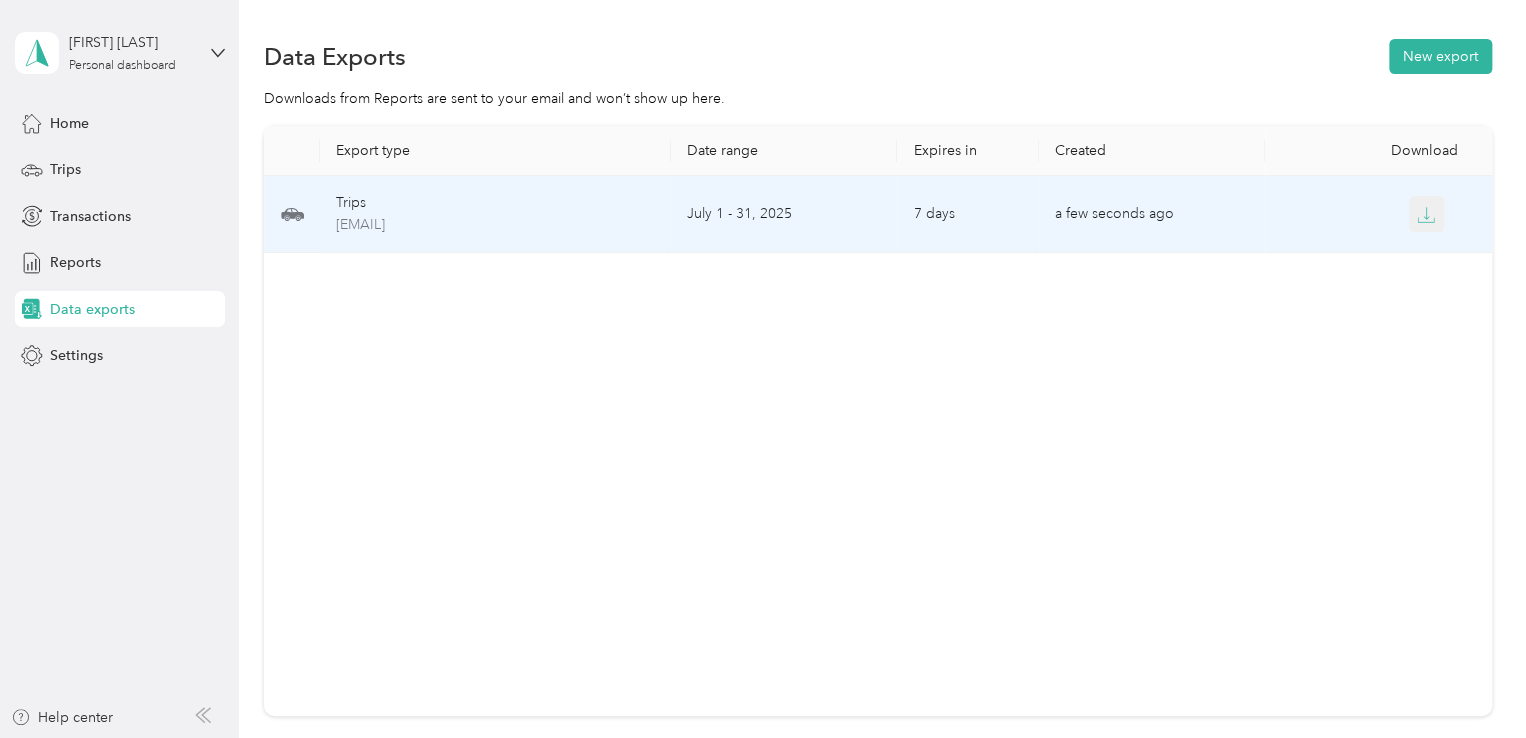 click 